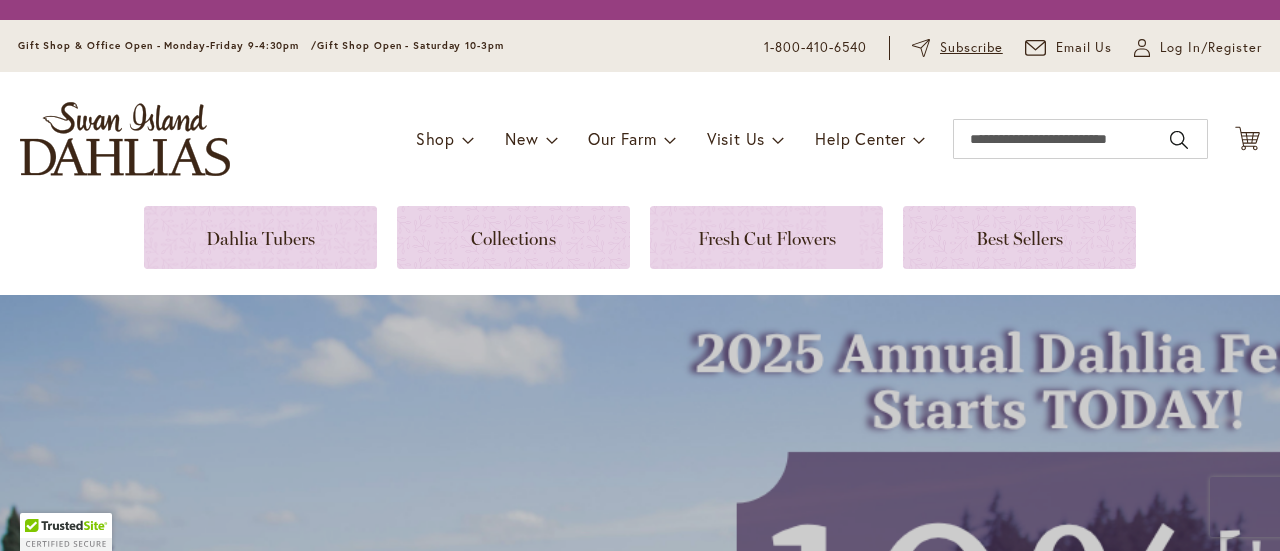 scroll, scrollTop: 0, scrollLeft: 0, axis: both 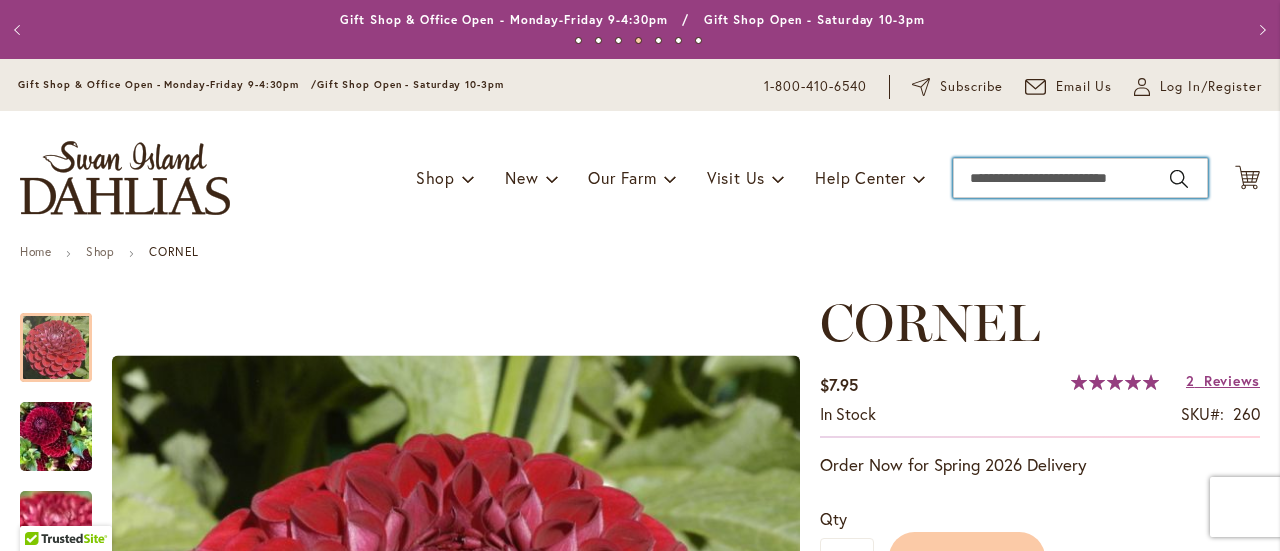 click on "Search" at bounding box center (1080, 178) 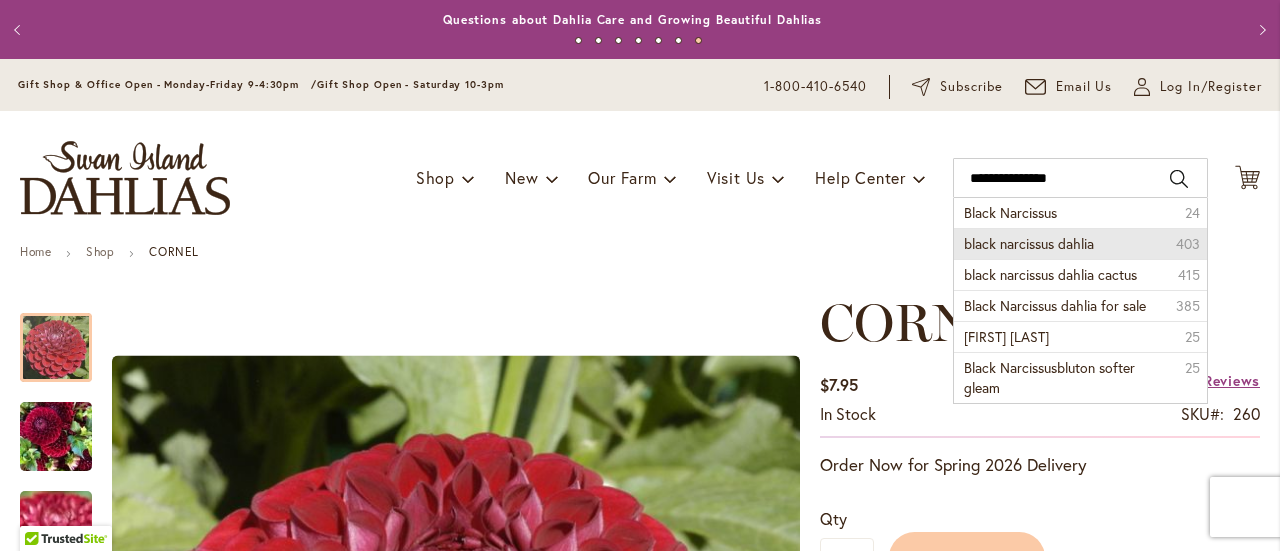 click on "black narcissus dahlia" at bounding box center (1029, 243) 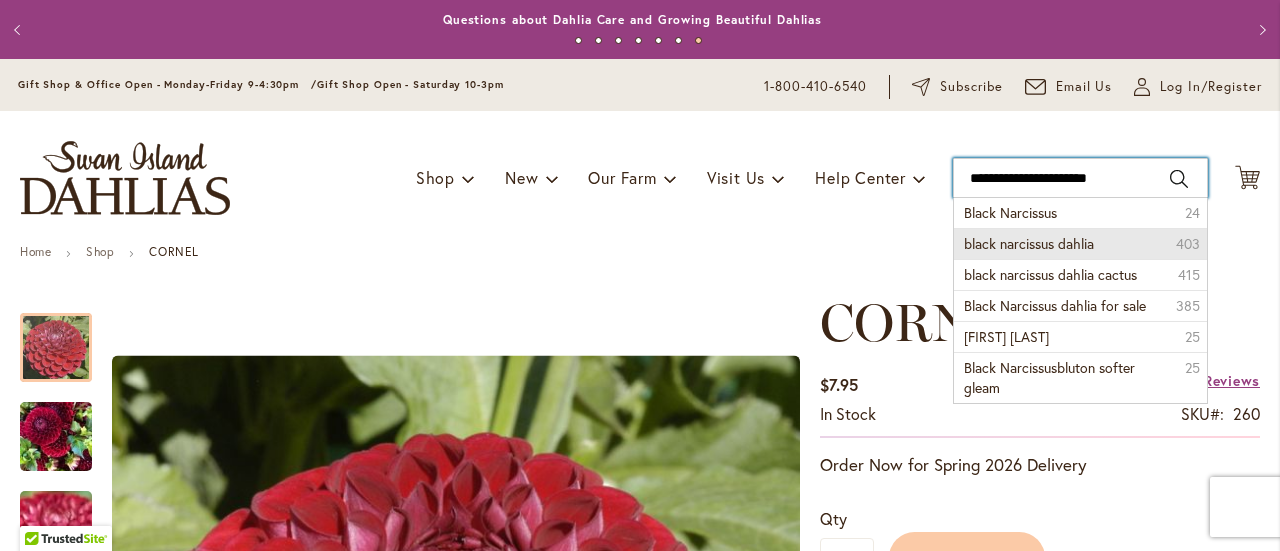 type on "**********" 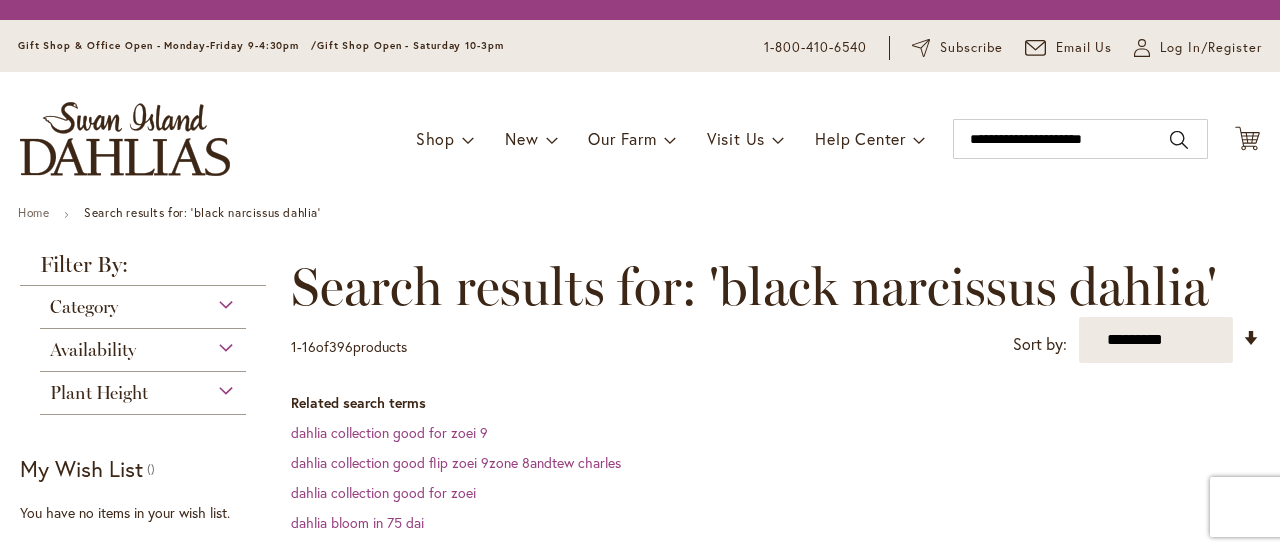 scroll, scrollTop: 0, scrollLeft: 0, axis: both 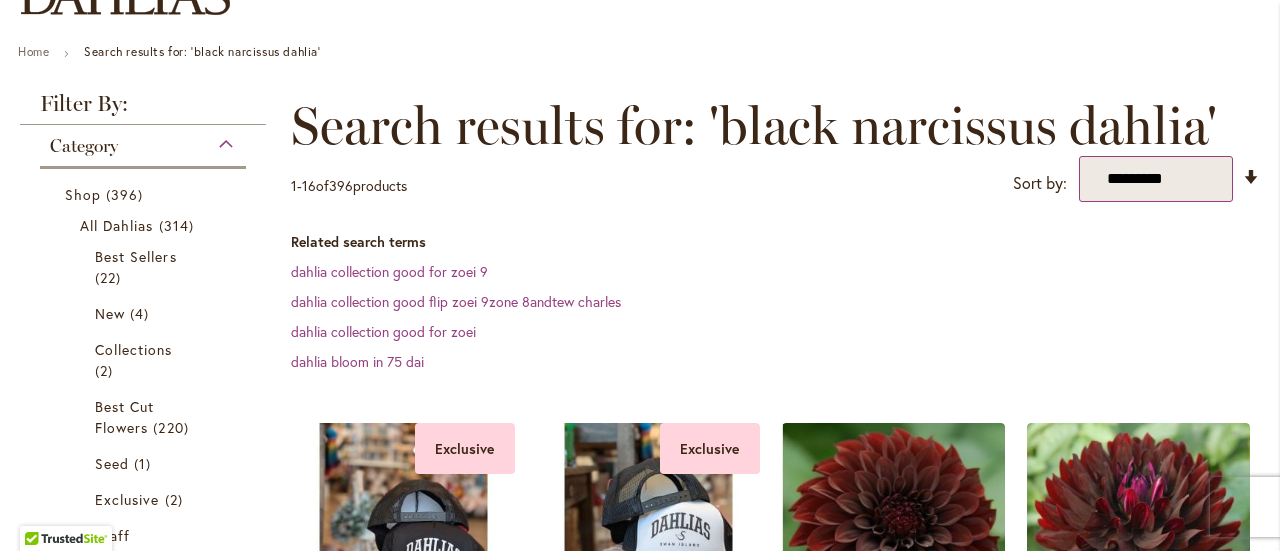 click on "**********" at bounding box center [1156, 179] 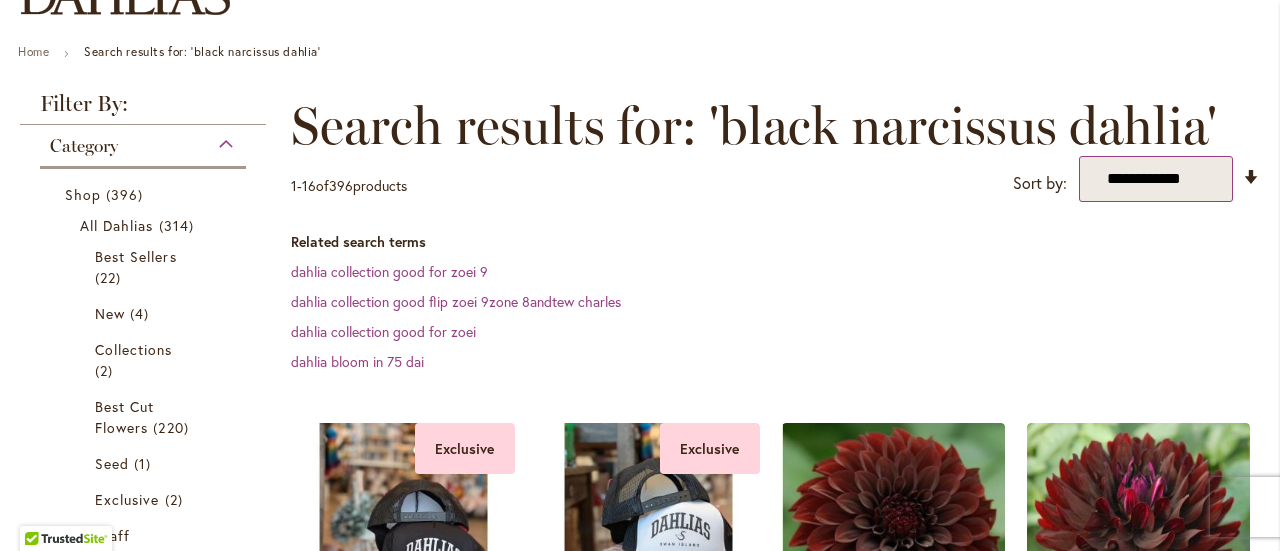 click on "**********" at bounding box center (1156, 179) 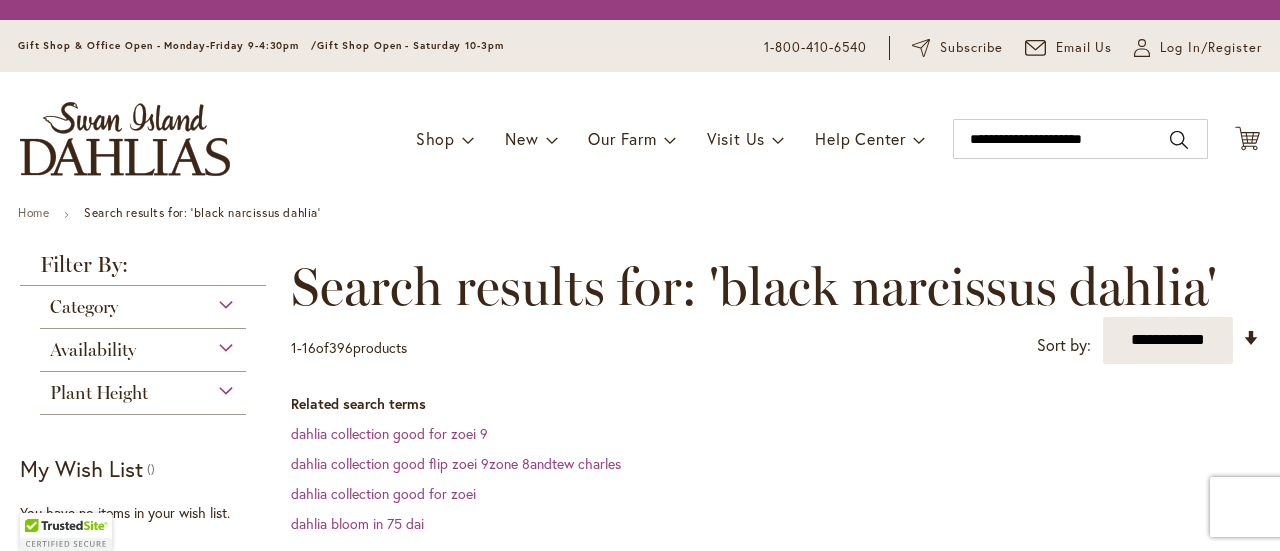 scroll, scrollTop: 0, scrollLeft: 0, axis: both 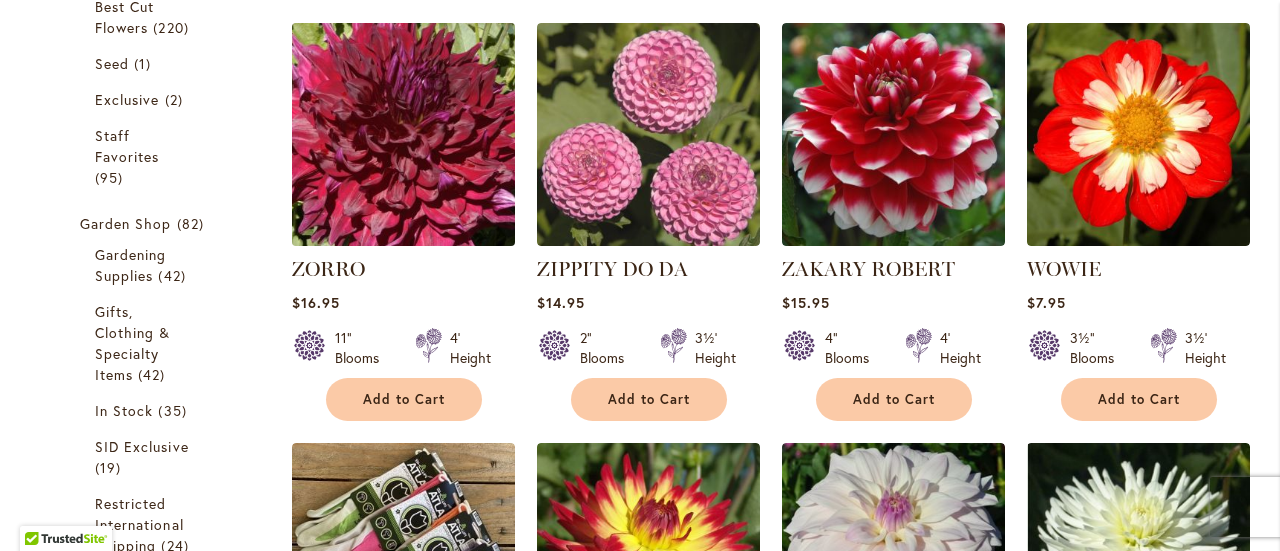 click at bounding box center (403, 135) 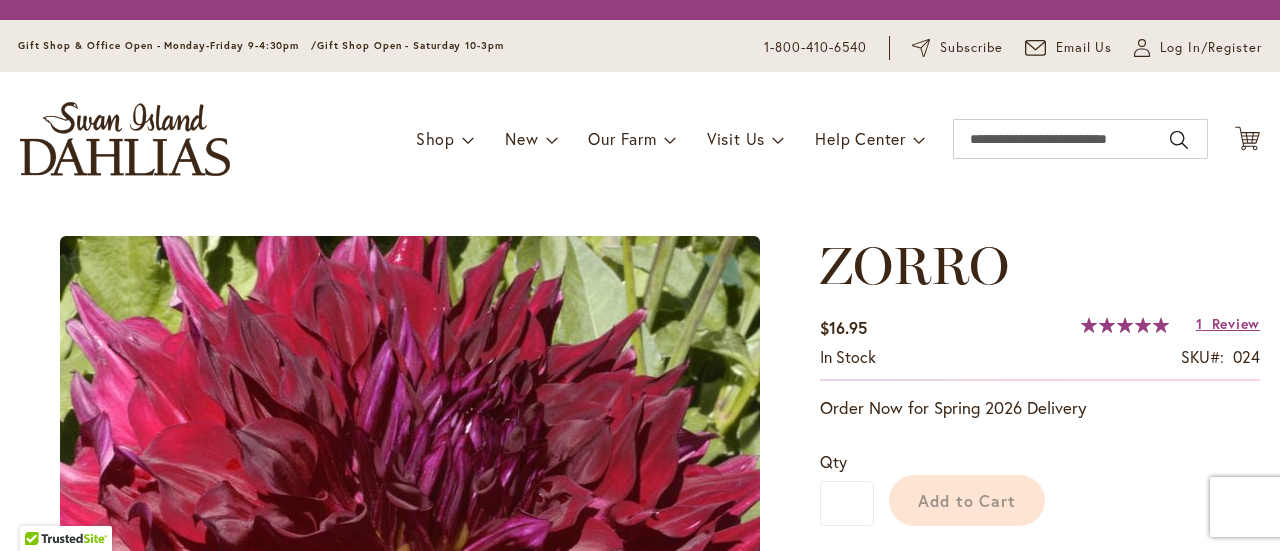 scroll, scrollTop: 0, scrollLeft: 0, axis: both 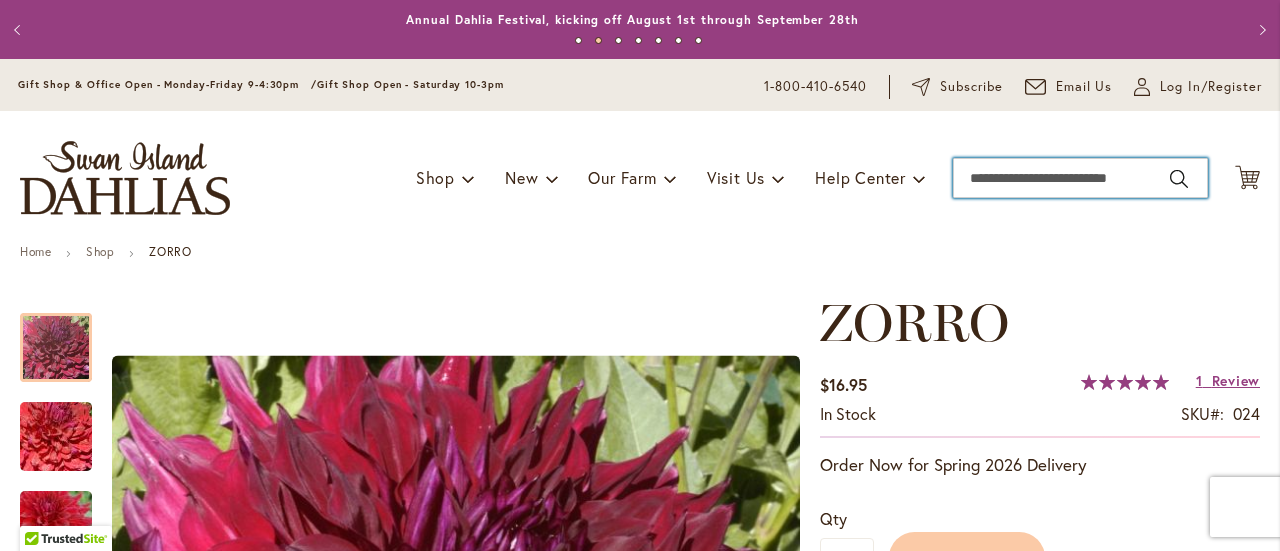 click on "Search" at bounding box center [1080, 178] 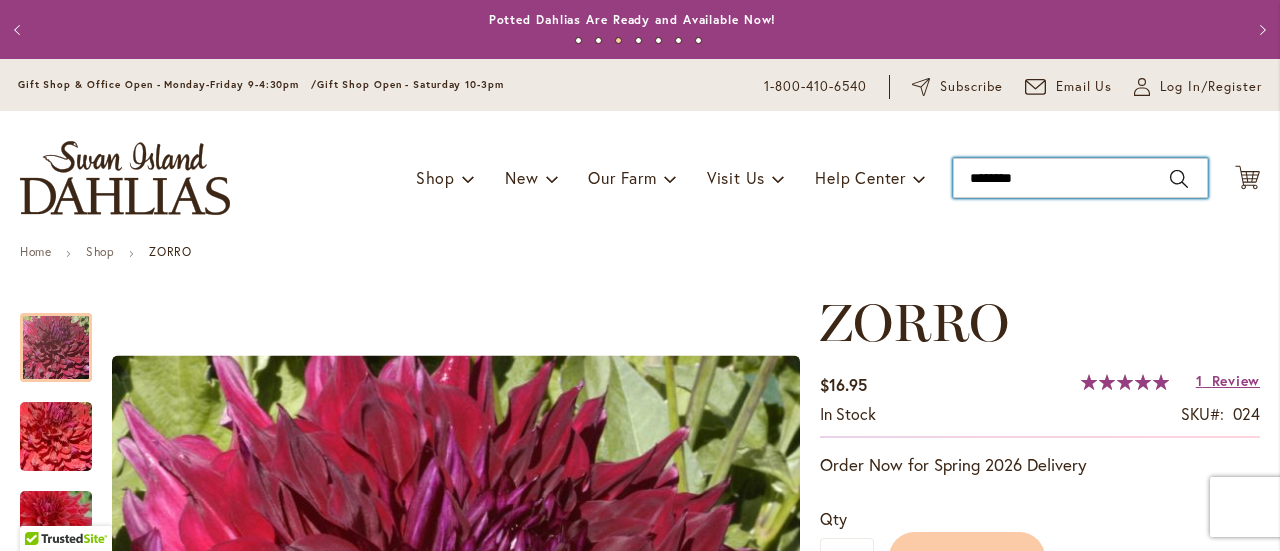 type on "*********" 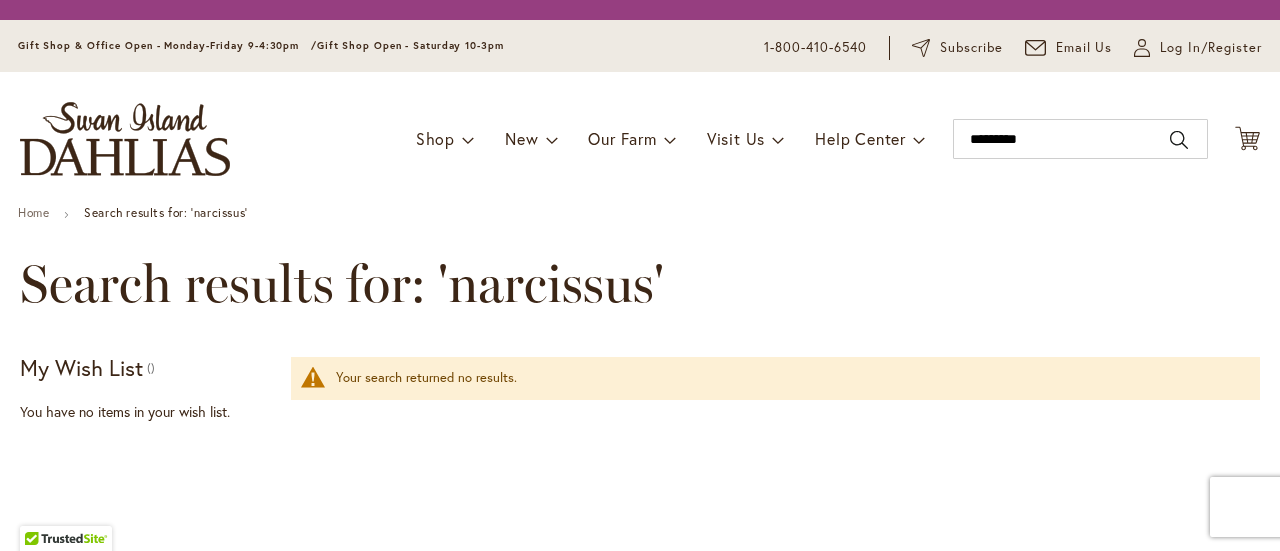 scroll, scrollTop: 0, scrollLeft: 0, axis: both 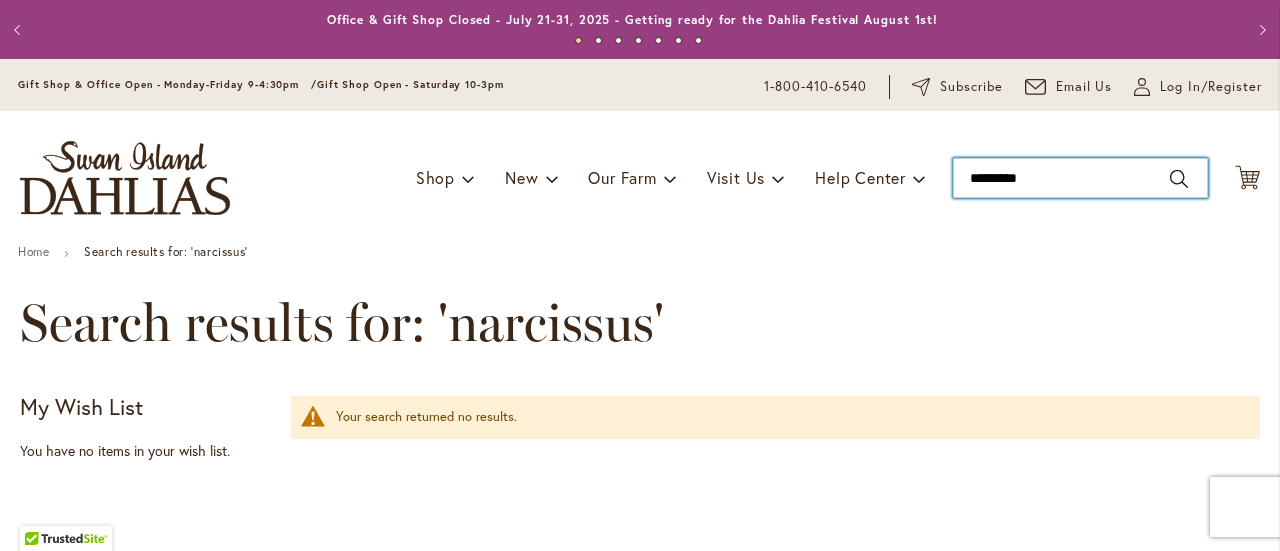 drag, startPoint x: 1020, startPoint y: 177, endPoint x: 931, endPoint y: 175, distance: 89.02247 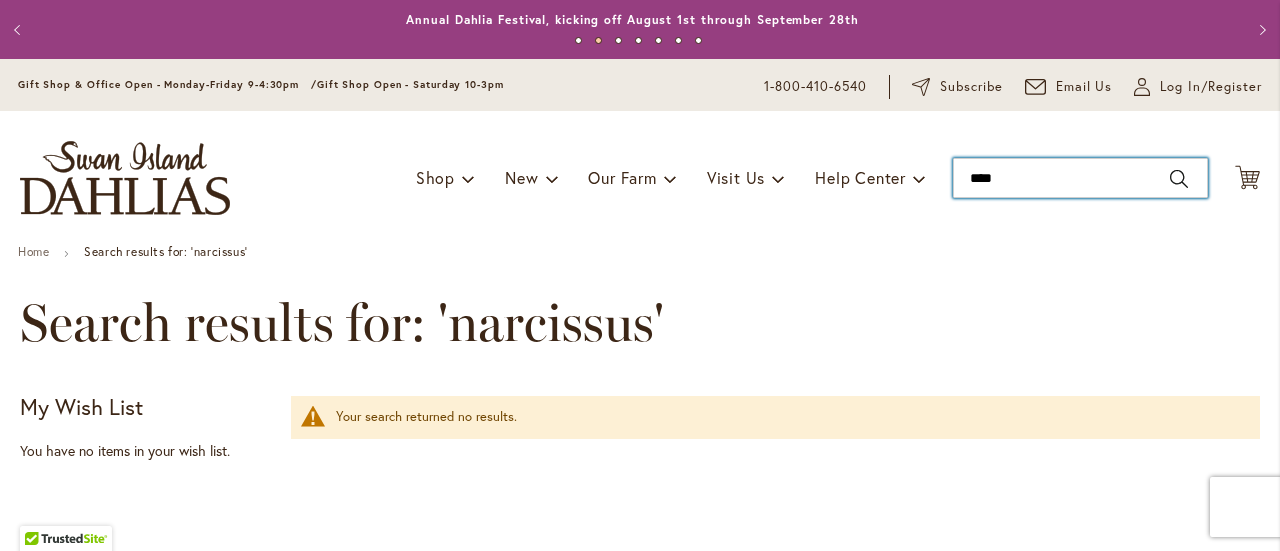 type on "*****" 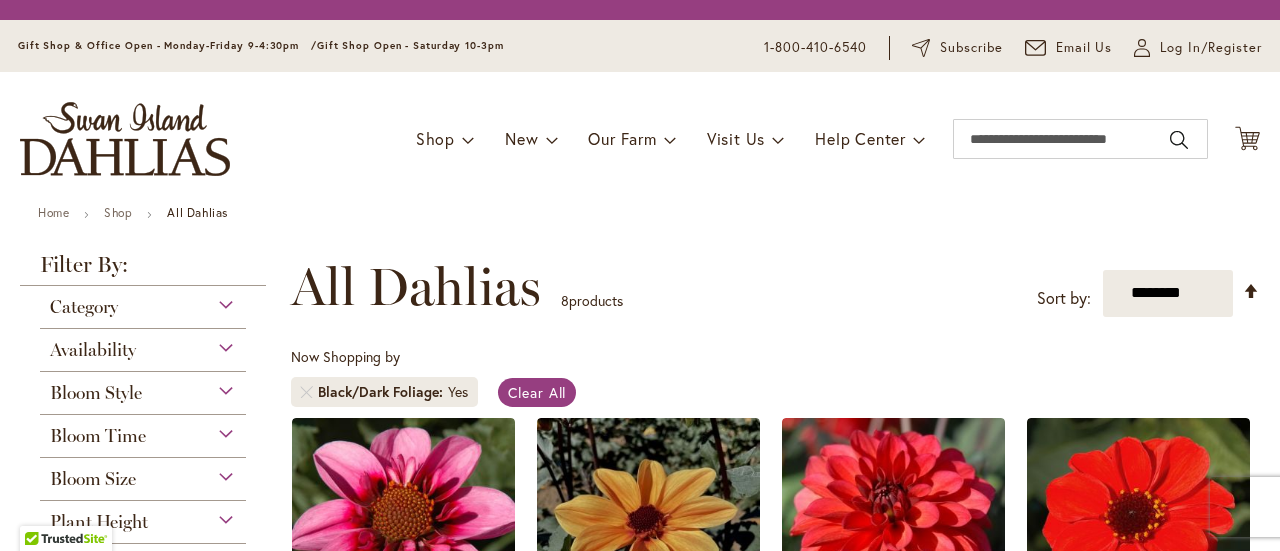 scroll, scrollTop: 0, scrollLeft: 0, axis: both 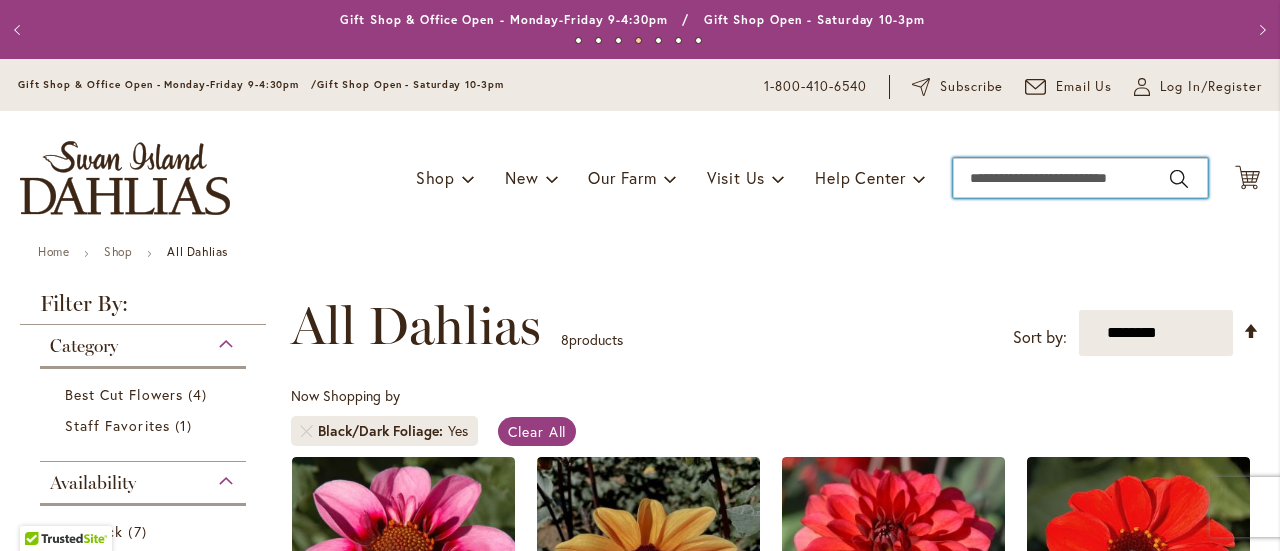 click on "Search" at bounding box center [1080, 178] 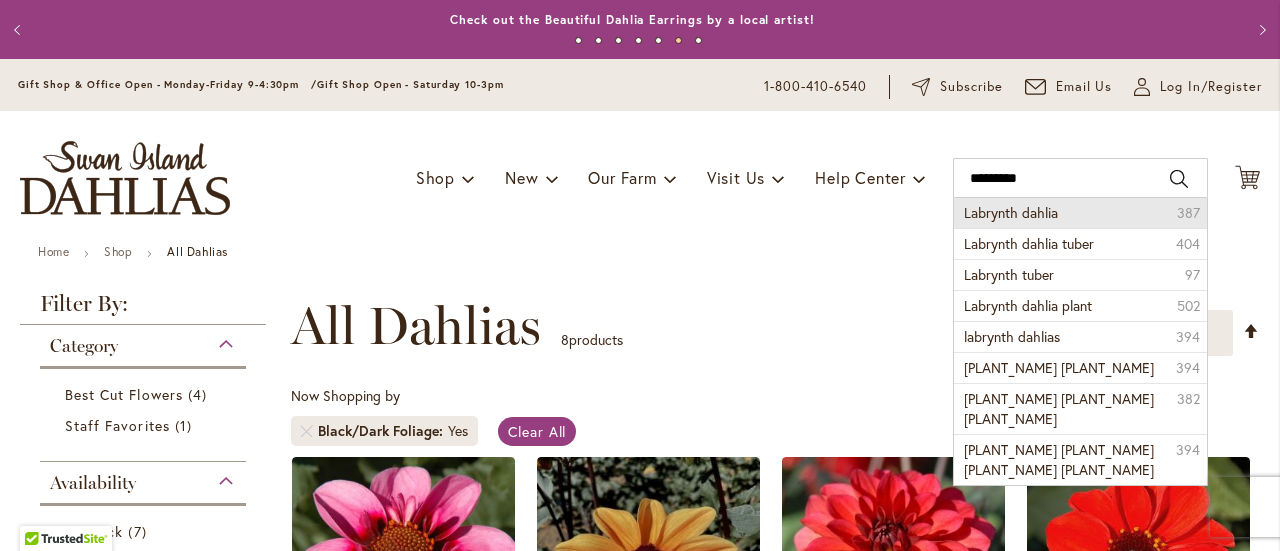 click on "Labrynth dahlia" at bounding box center (1011, 212) 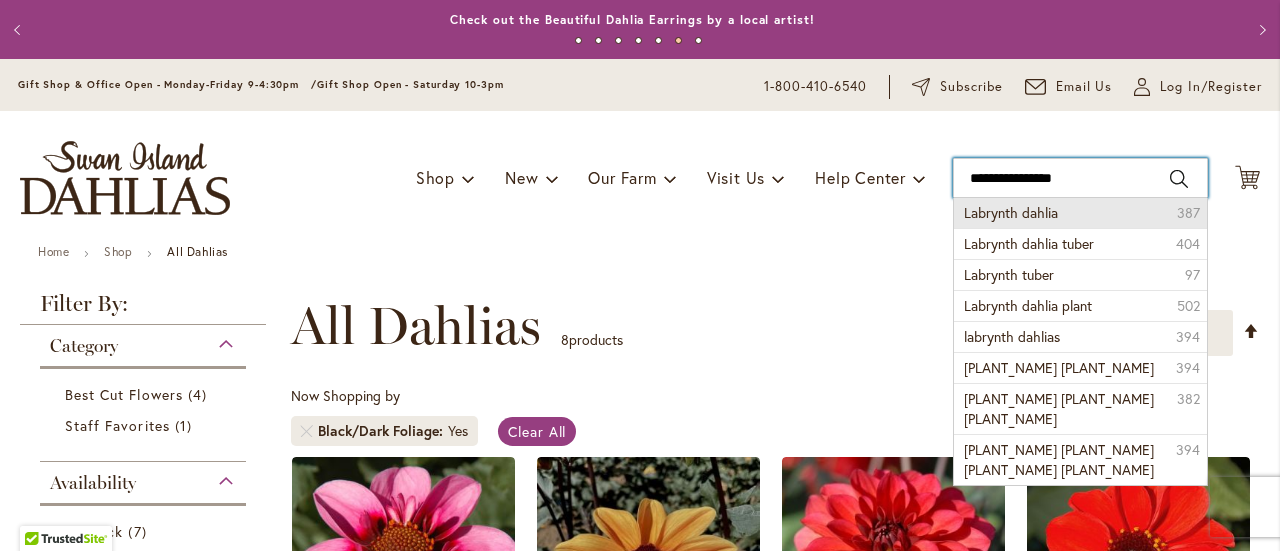 type on "**********" 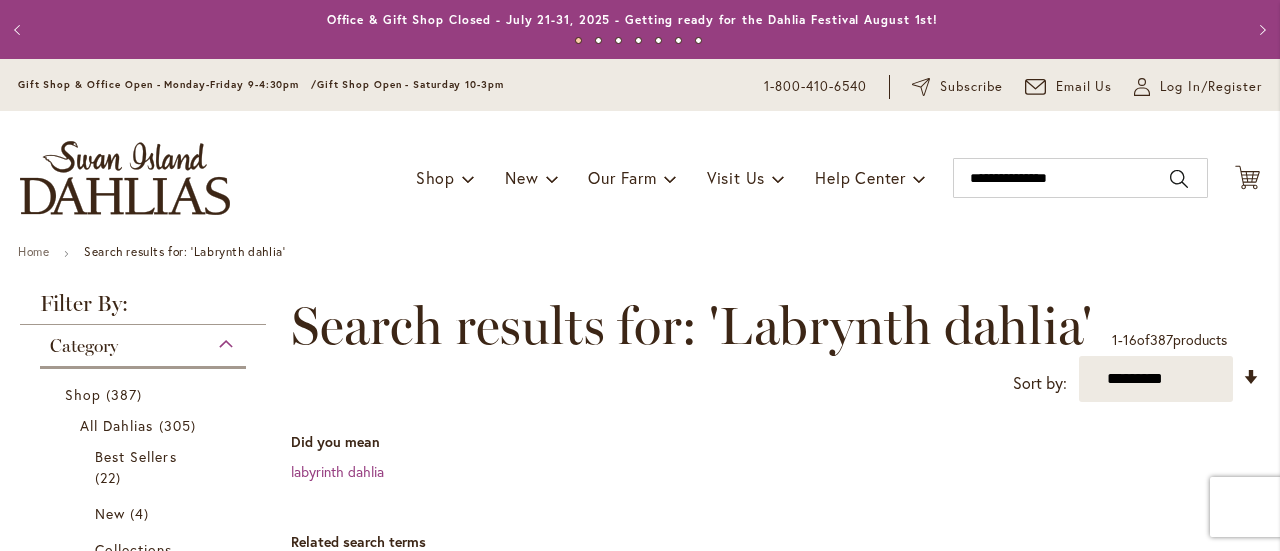 scroll, scrollTop: 0, scrollLeft: 0, axis: both 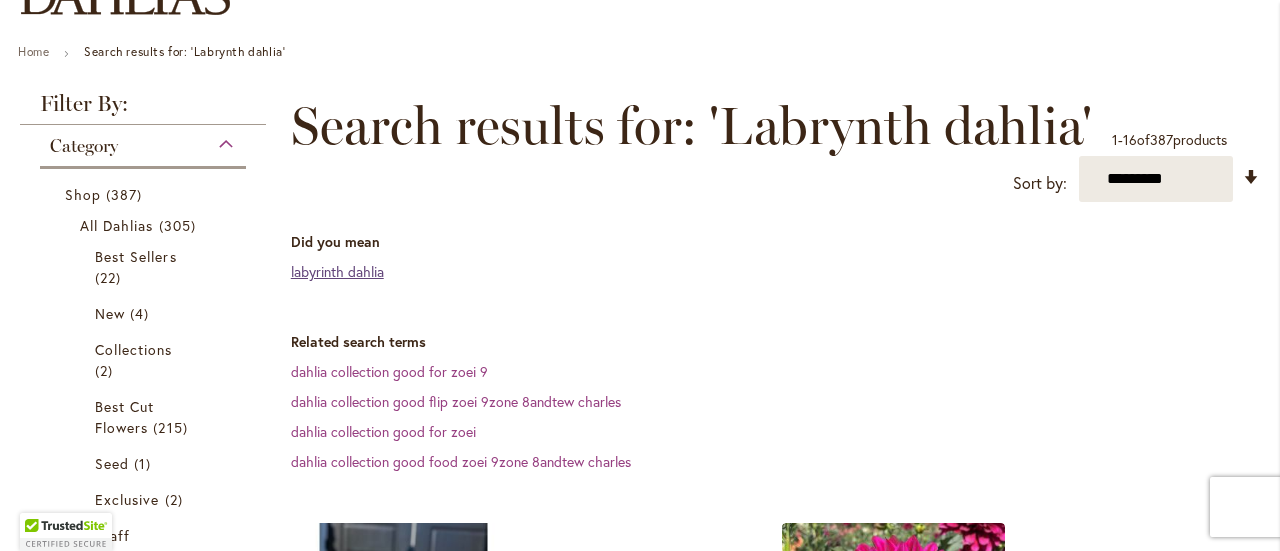 click on "labyrinth dahlia" at bounding box center [337, 271] 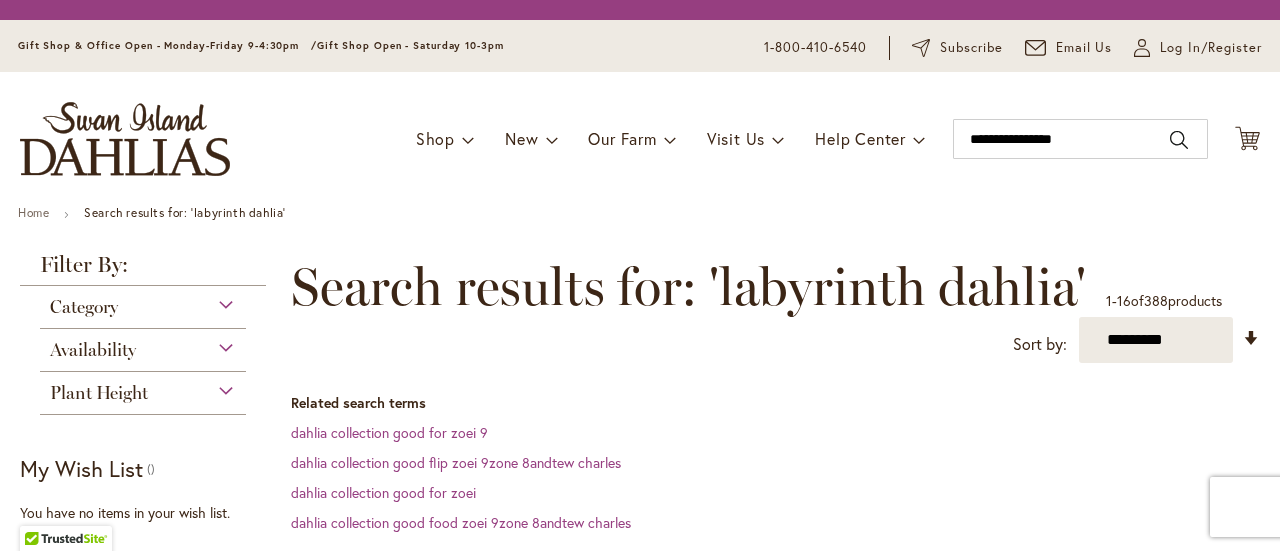 scroll, scrollTop: 0, scrollLeft: 0, axis: both 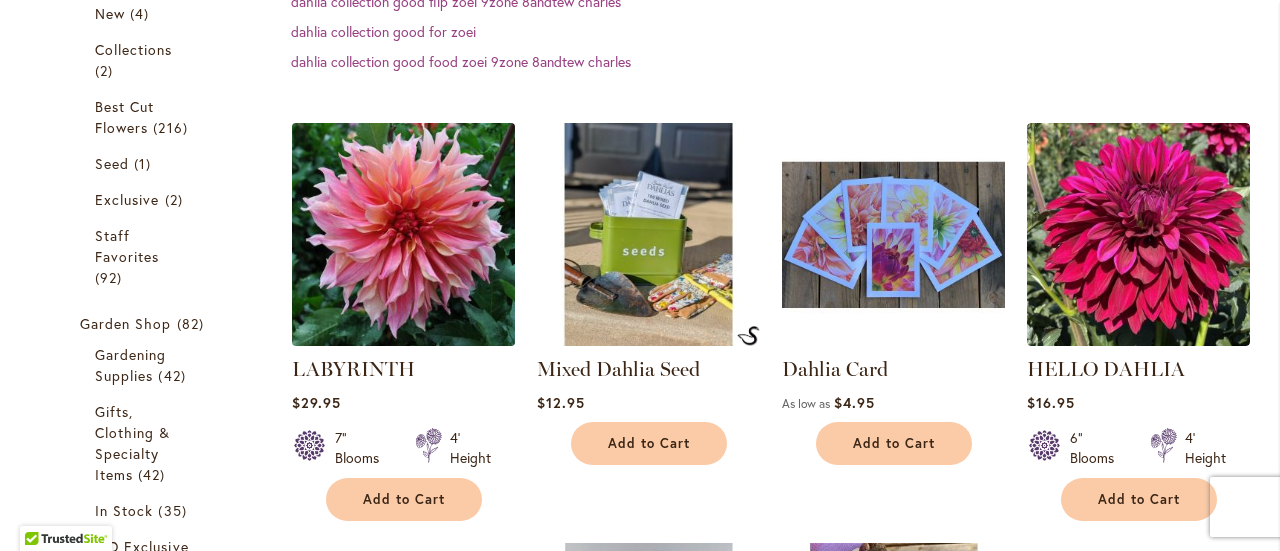 click at bounding box center (403, 235) 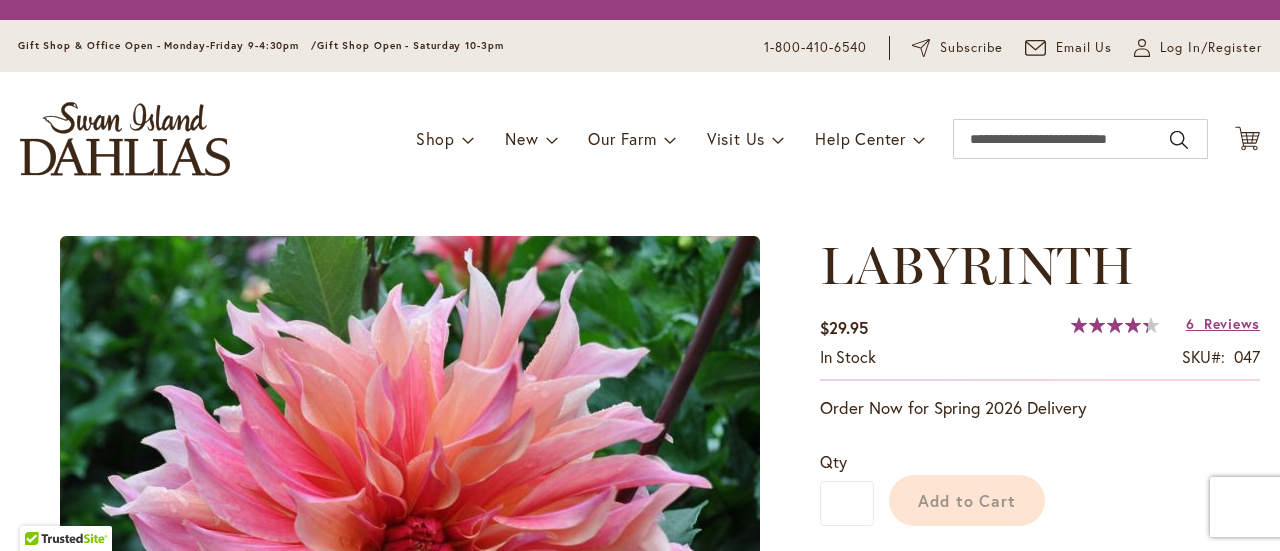 scroll, scrollTop: 0, scrollLeft: 0, axis: both 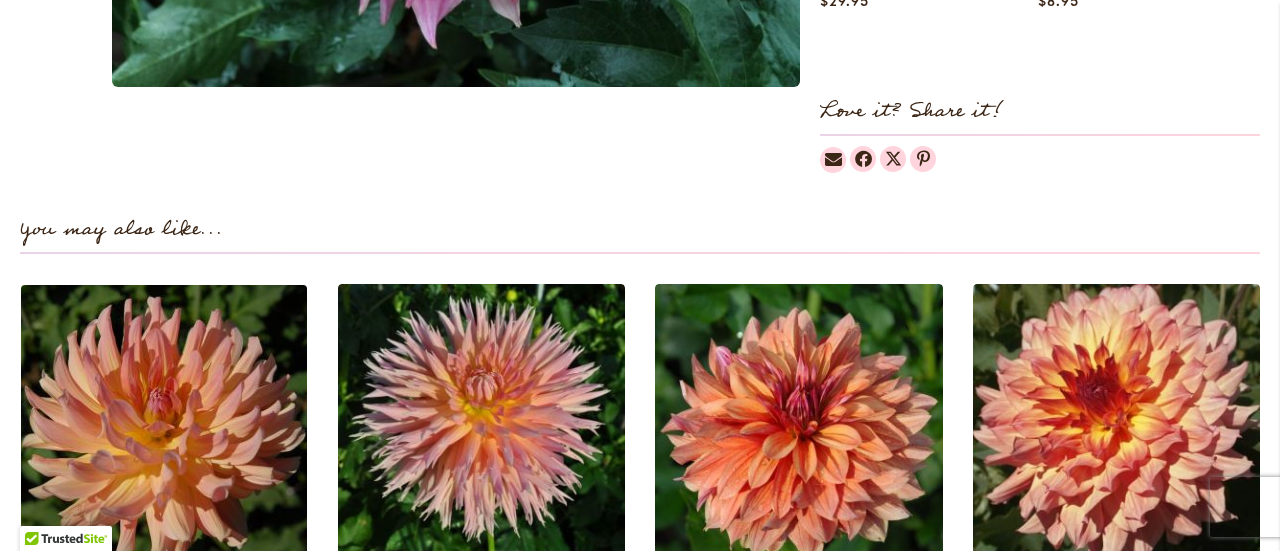 click at bounding box center (164, 428) 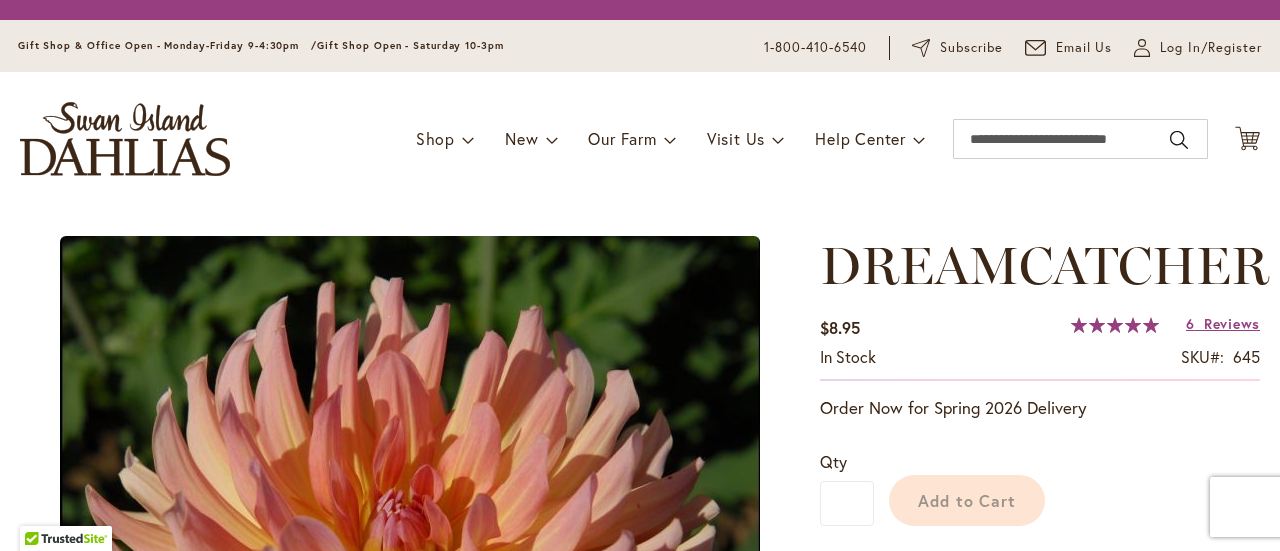 scroll, scrollTop: 0, scrollLeft: 0, axis: both 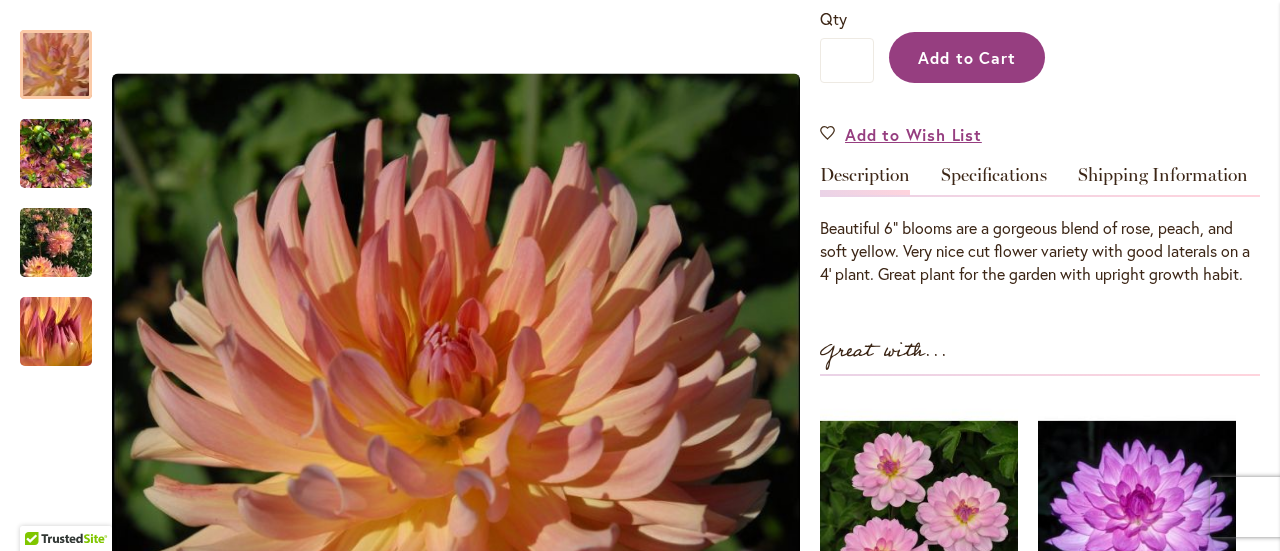 click on "Add to Cart" at bounding box center [967, 57] 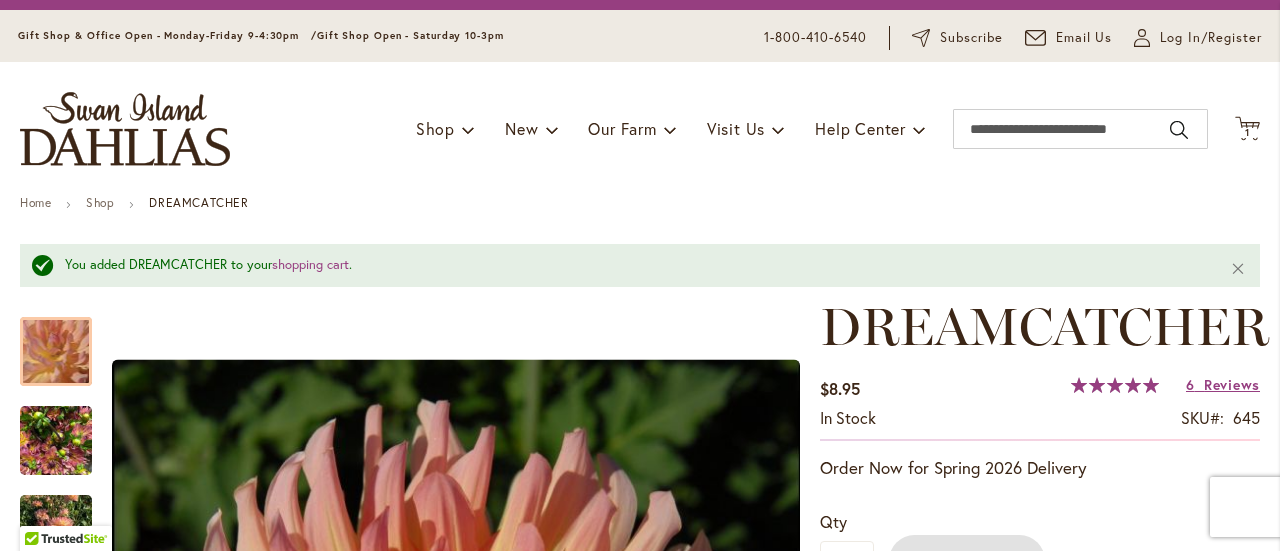 scroll, scrollTop: 0, scrollLeft: 0, axis: both 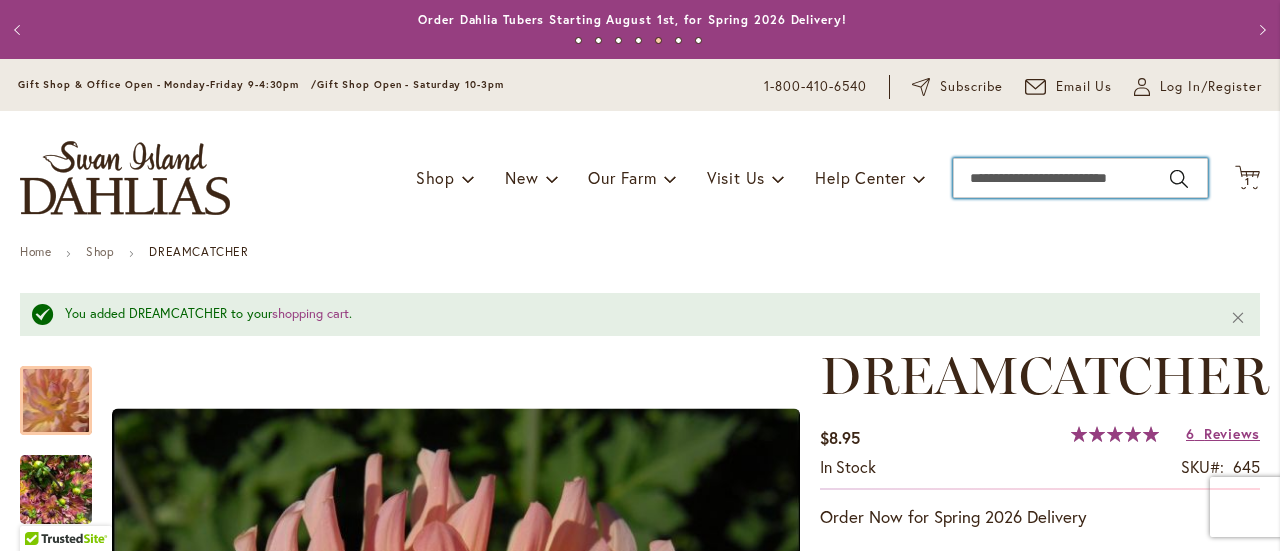 click on "Search" at bounding box center (1080, 178) 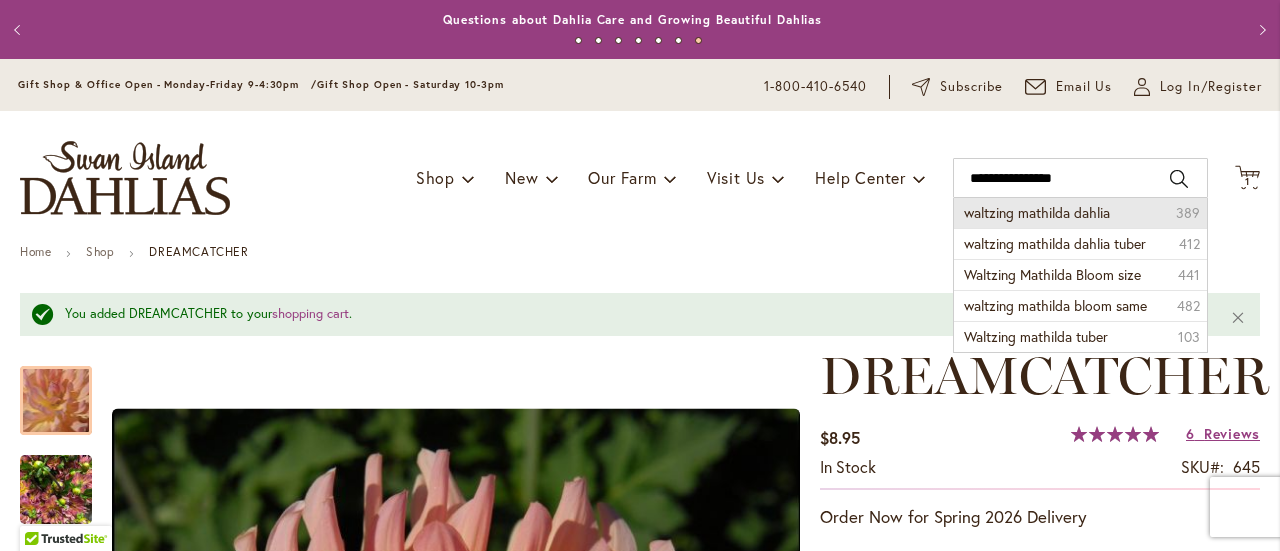 click on "waltzing mathilda dahlia" at bounding box center [1037, 212] 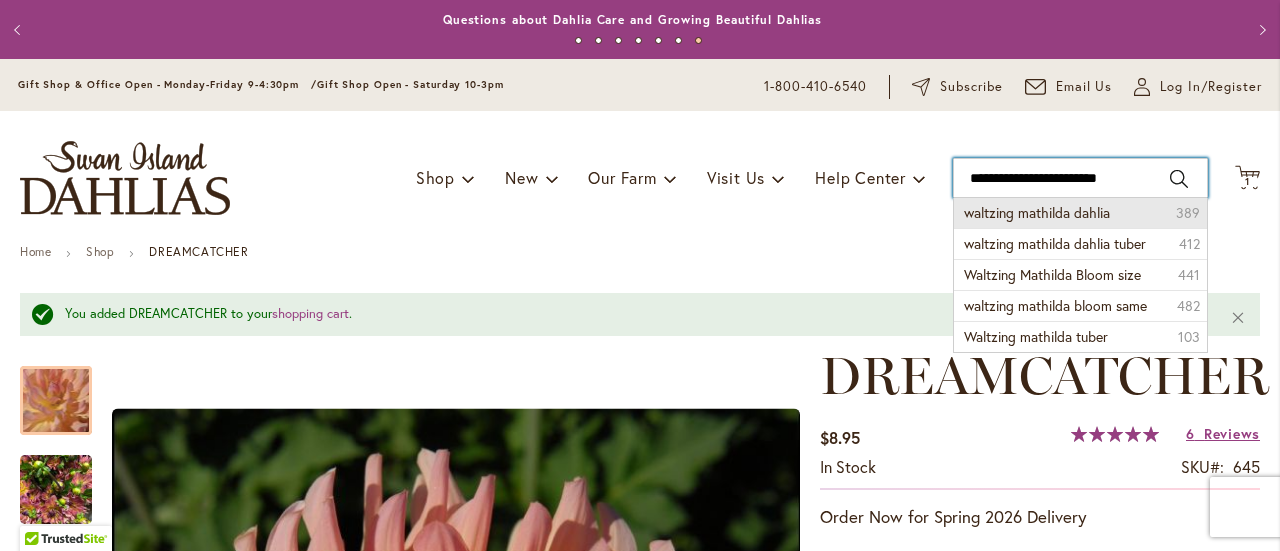 type on "**********" 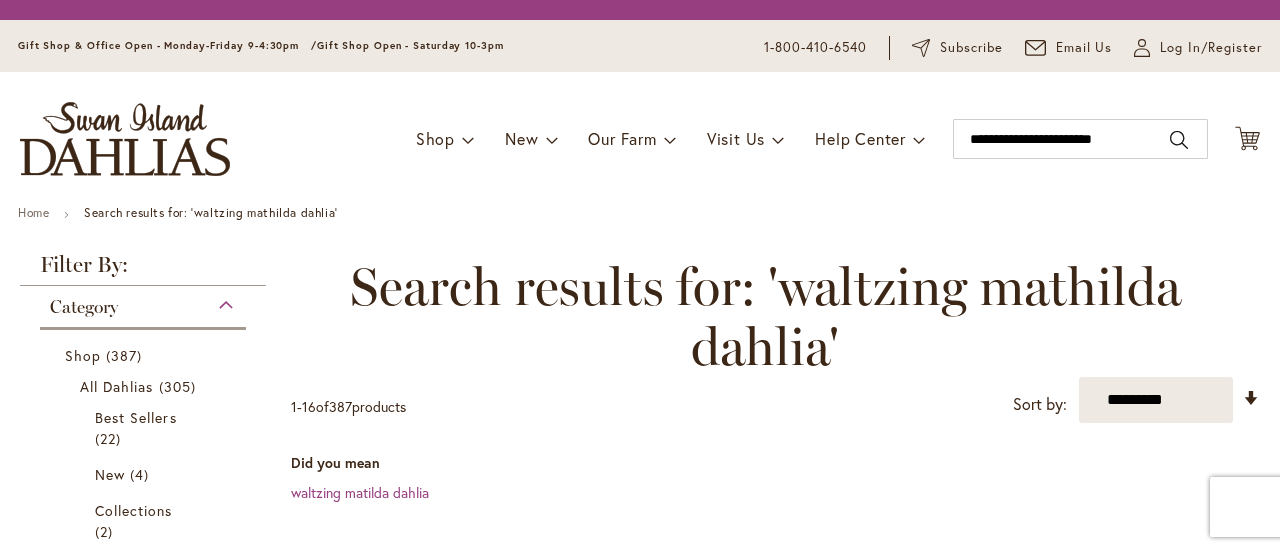 scroll, scrollTop: 0, scrollLeft: 0, axis: both 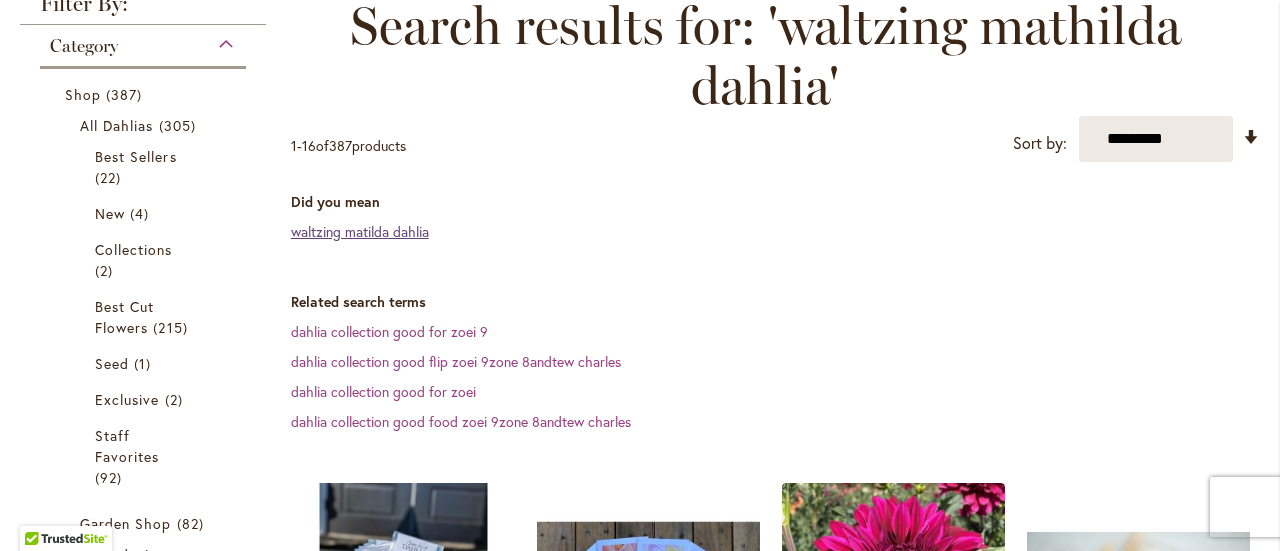 click on "waltzing matilda dahlia" at bounding box center [360, 231] 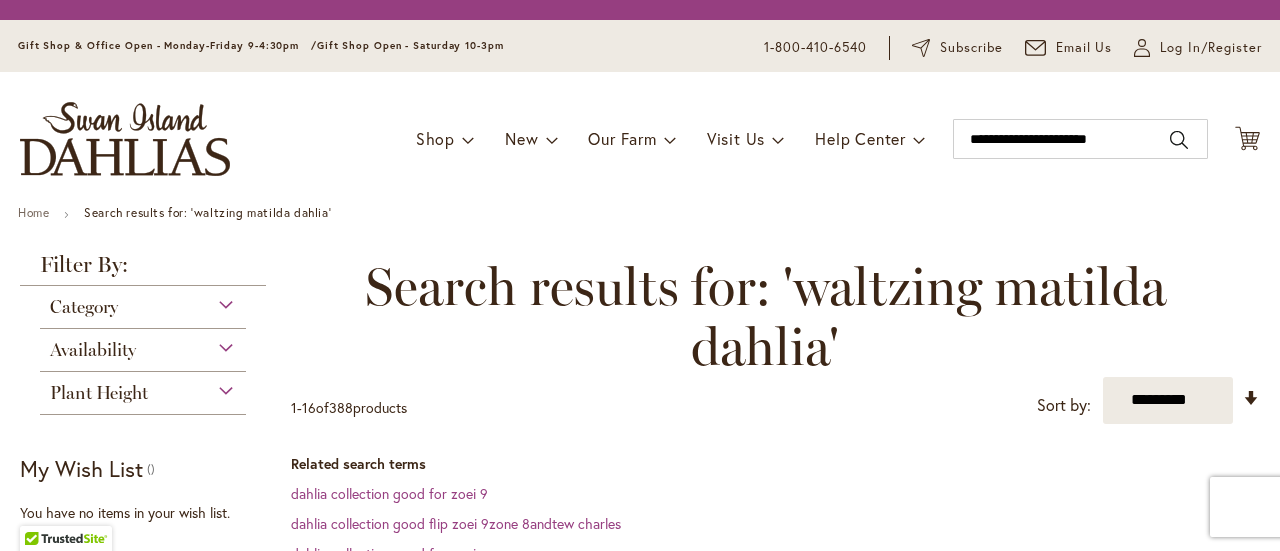 scroll, scrollTop: 0, scrollLeft: 0, axis: both 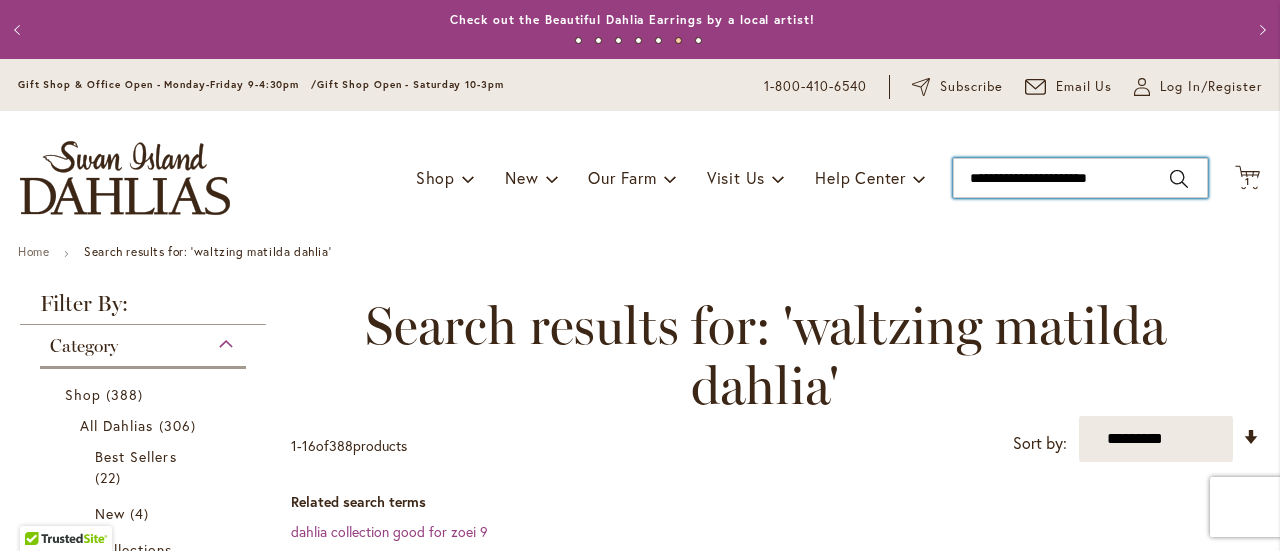 click on "**********" at bounding box center [1080, 178] 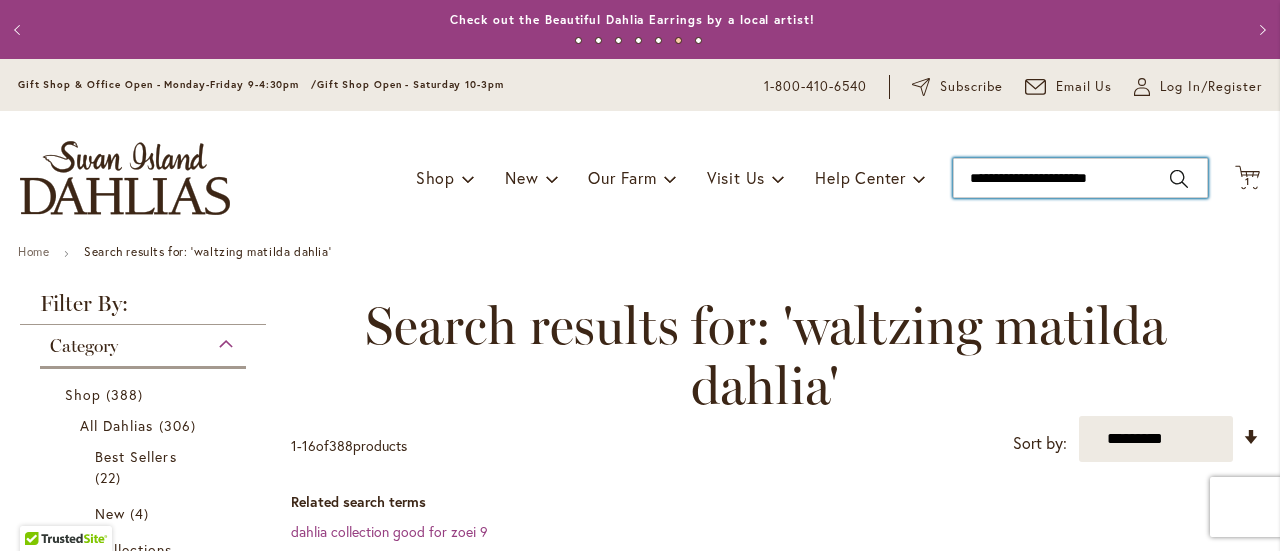 type on "**********" 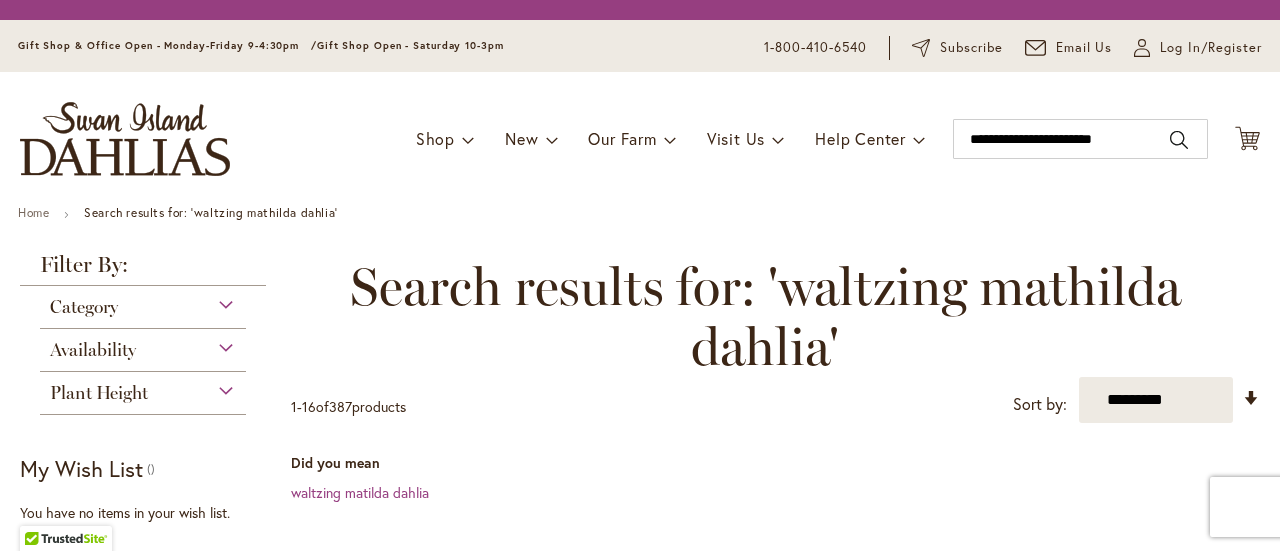 scroll, scrollTop: 0, scrollLeft: 0, axis: both 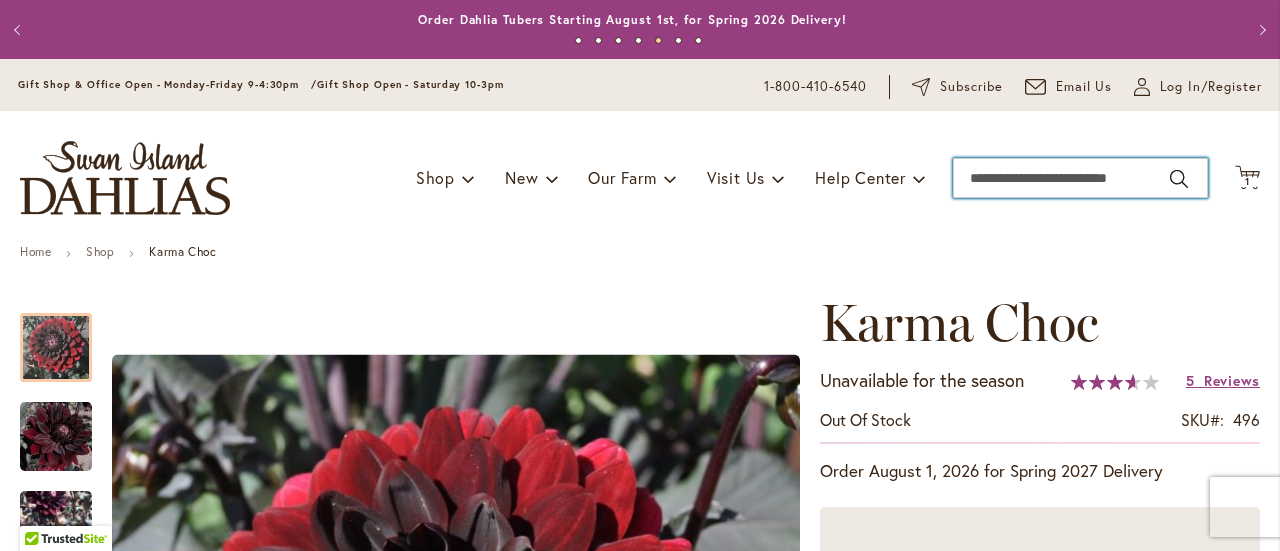 click on "Search" at bounding box center [1080, 178] 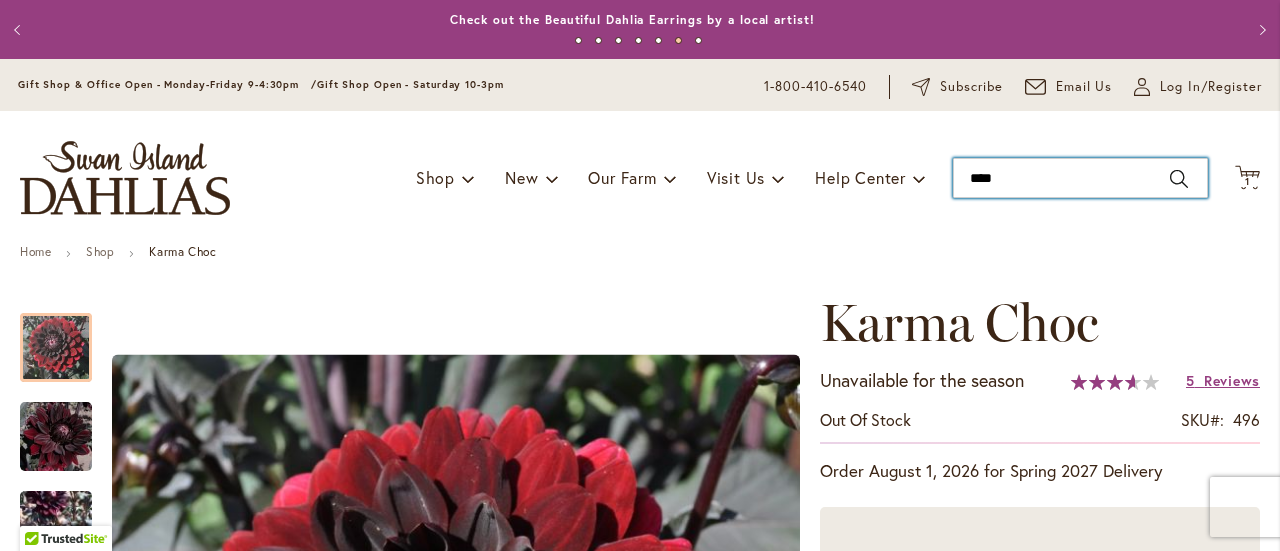 type on "*****" 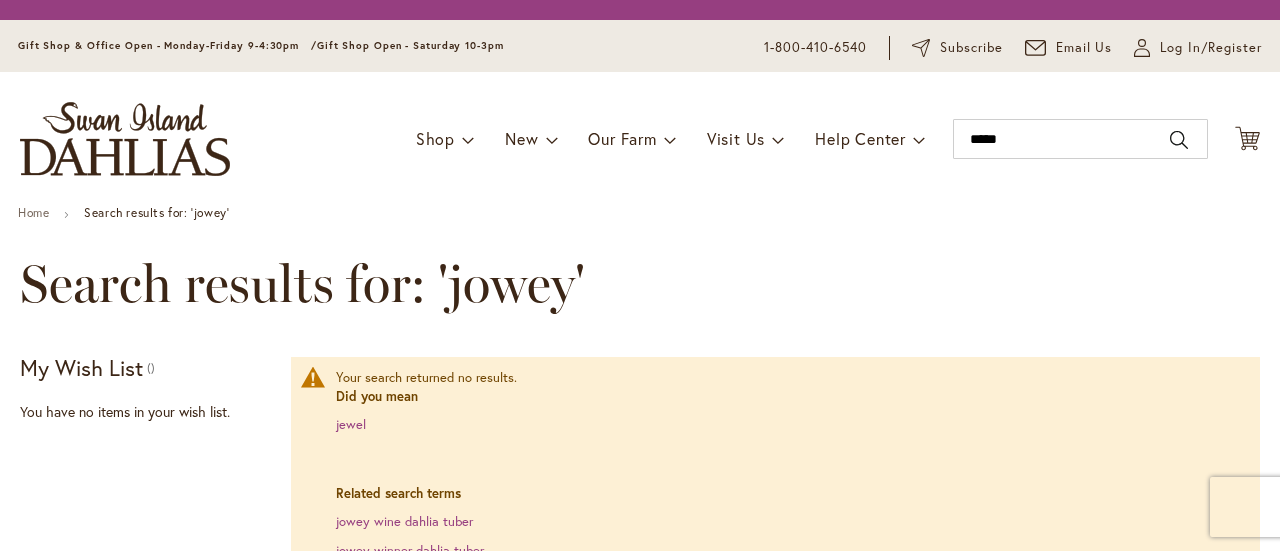 scroll, scrollTop: 0, scrollLeft: 0, axis: both 